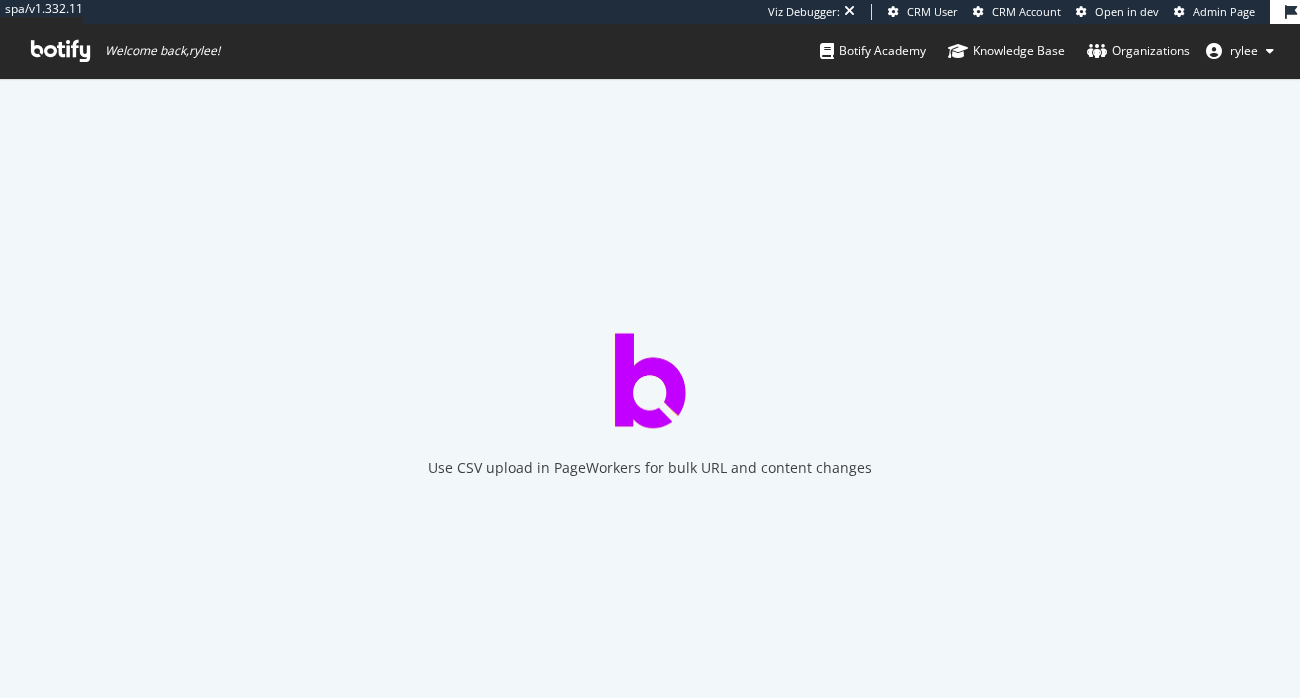 scroll, scrollTop: 0, scrollLeft: 0, axis: both 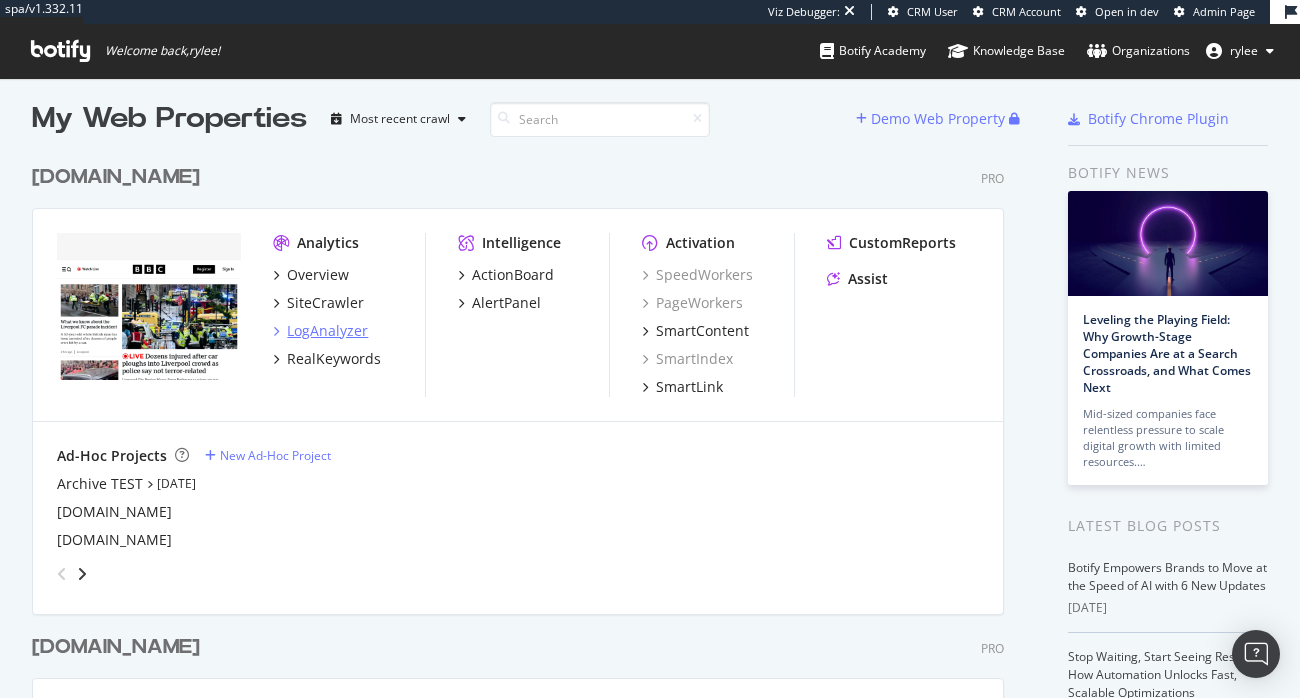 click on "LogAnalyzer" at bounding box center (327, 331) 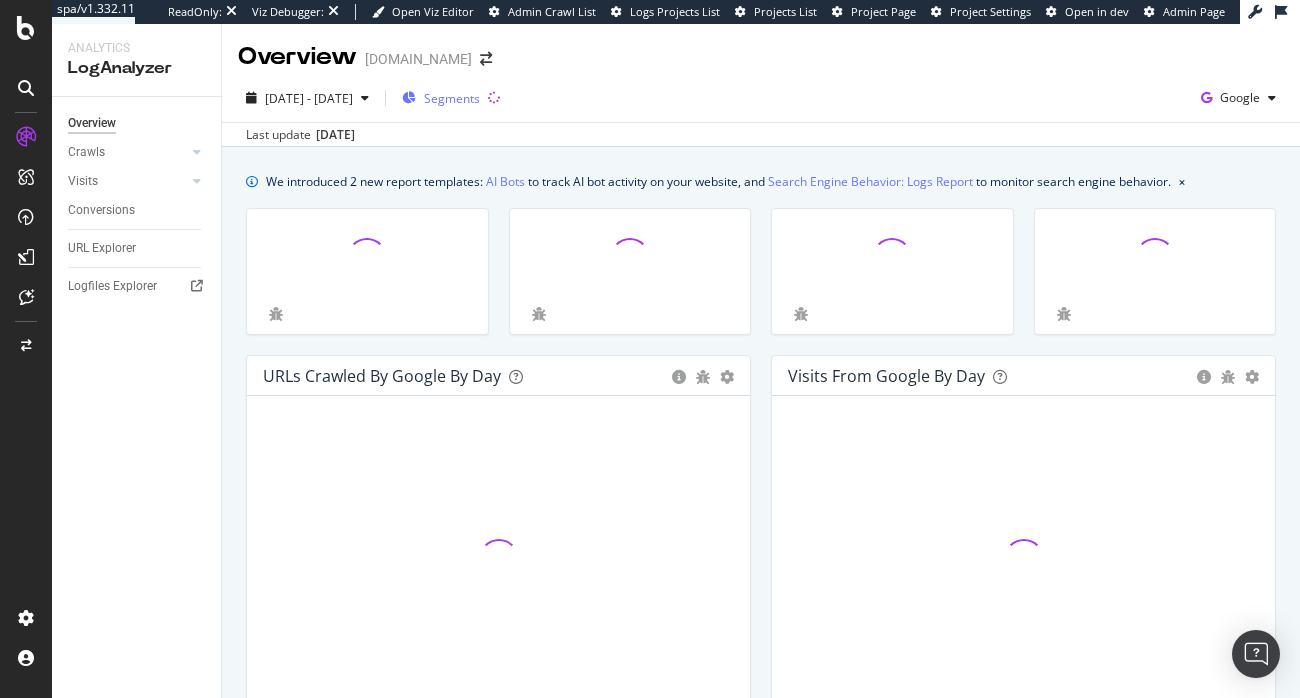 click on "Segments" at bounding box center [452, 98] 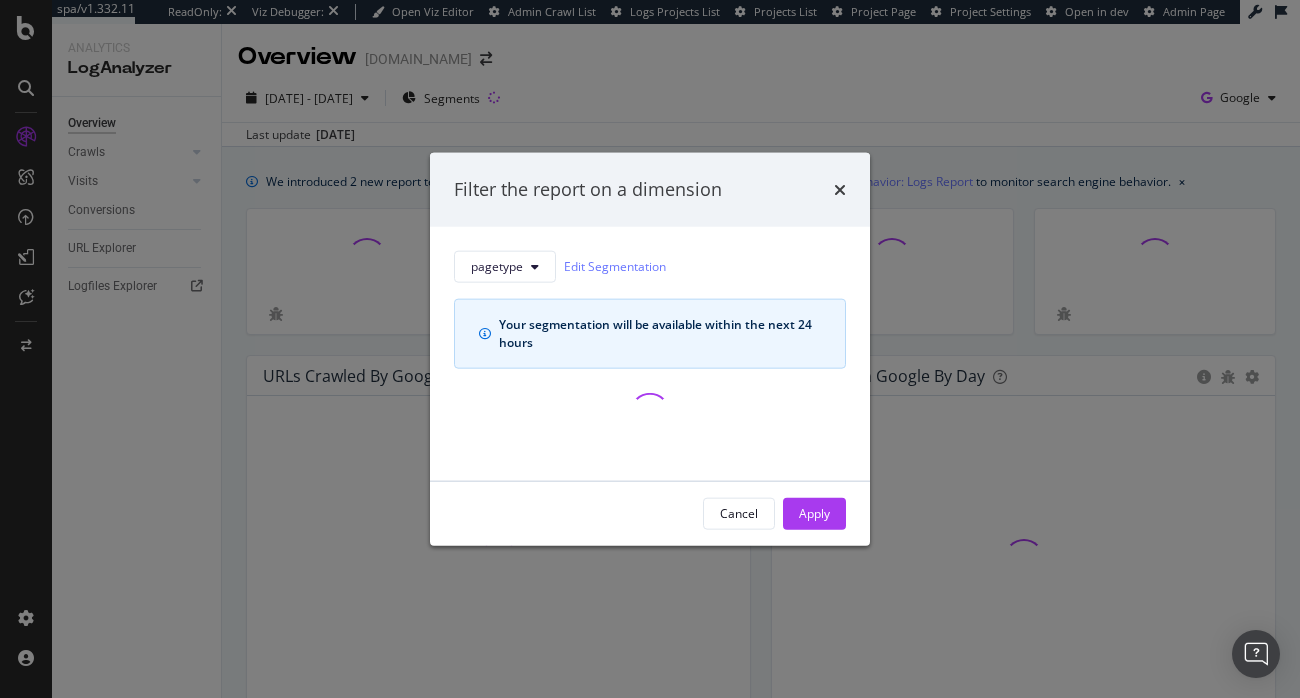 click on "Filter the report on a dimension" at bounding box center (650, 190) 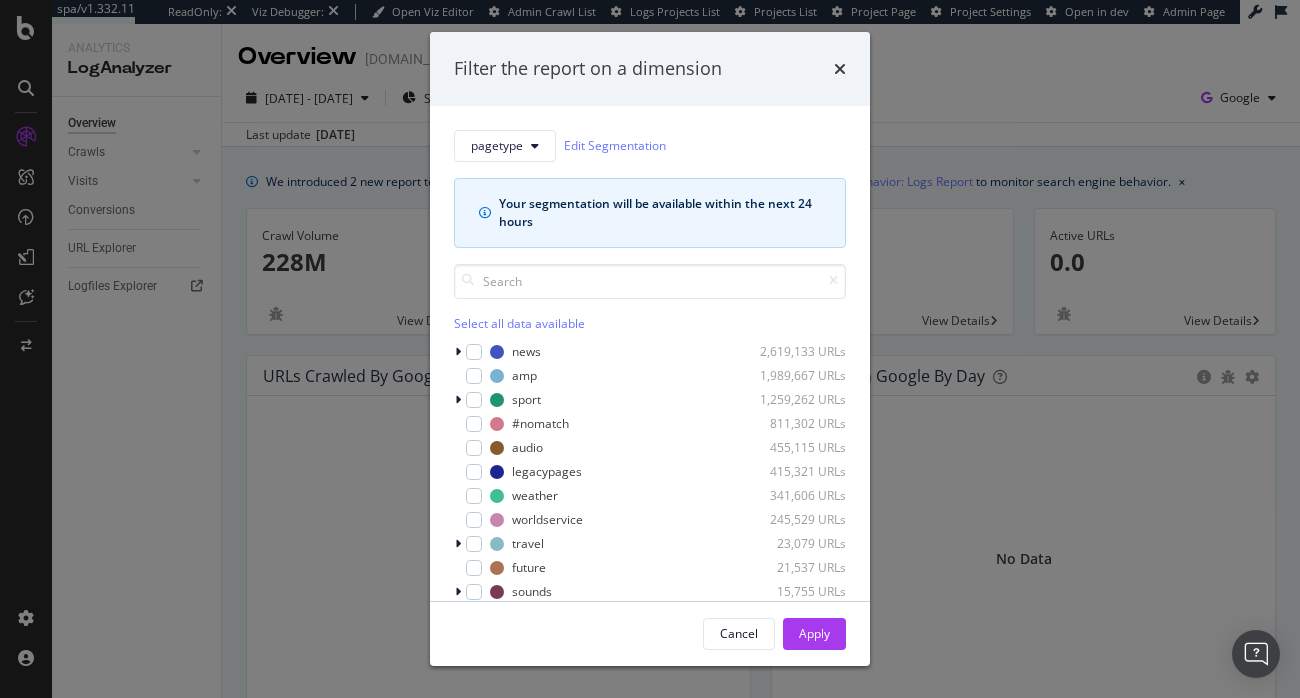 click on "Filter the report on a dimension" at bounding box center (650, 69) 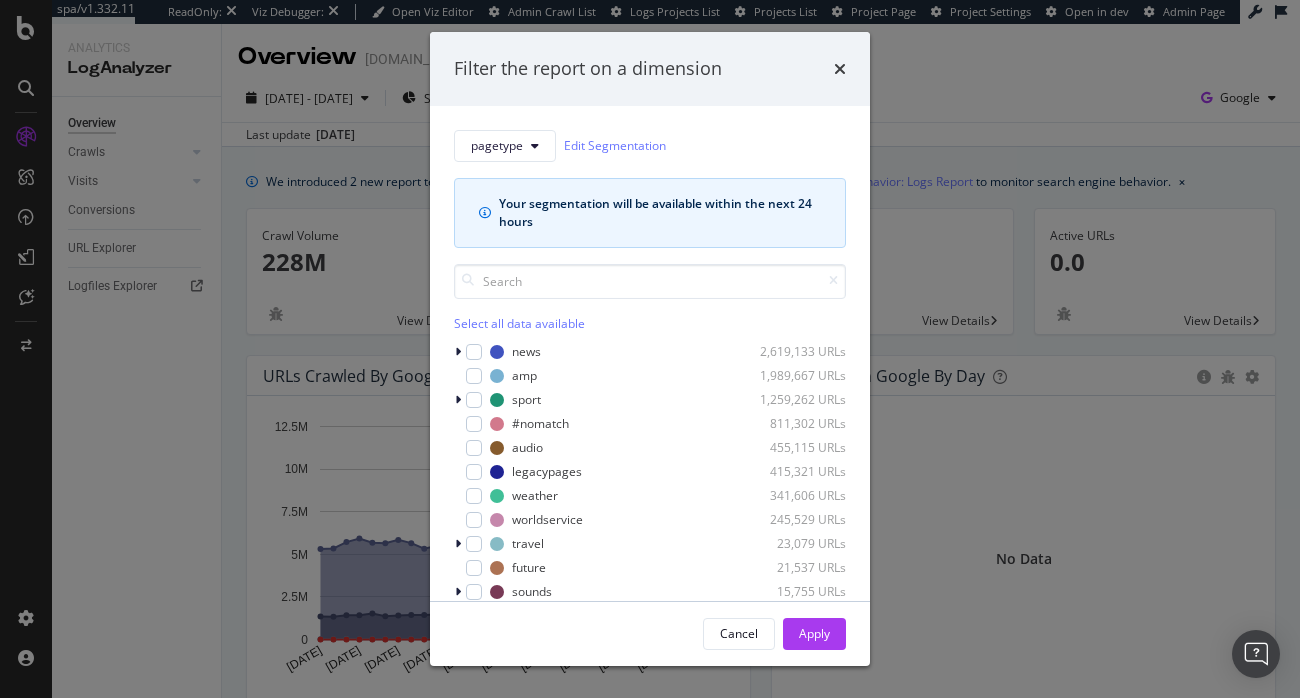 click on "Filter the report on a dimension pagetype Edit Segmentation Your segmentation will be available within the next 24 hours Select all data available news 2,619,133   URLs amp 1,989,667   URLs sport 1,259,262   URLs #nomatch 811,302   URLs audio 455,115   URLs legacypages 415,321   URLs weather 341,606   URLs worldservice 245,529   URLs travel 23,079   URLs future 21,537   URLs sounds 15,755   URLs culture 15,445   URLs video_reels 5,107   URLs video 3,787   URLs art 2,168   URLs articles 638   URLs account 188   URLs topics 165   URLs business 34   URLs live 30   URLs newsletters 27   URLs future-planet 20   URLs contact 18   URLs innovation 17   URLs topic 6   URLs article 3   URLs home 2   URLs newsindex 2   URLs watchlivenews 2   URLs Cancel Apply" at bounding box center [650, 349] 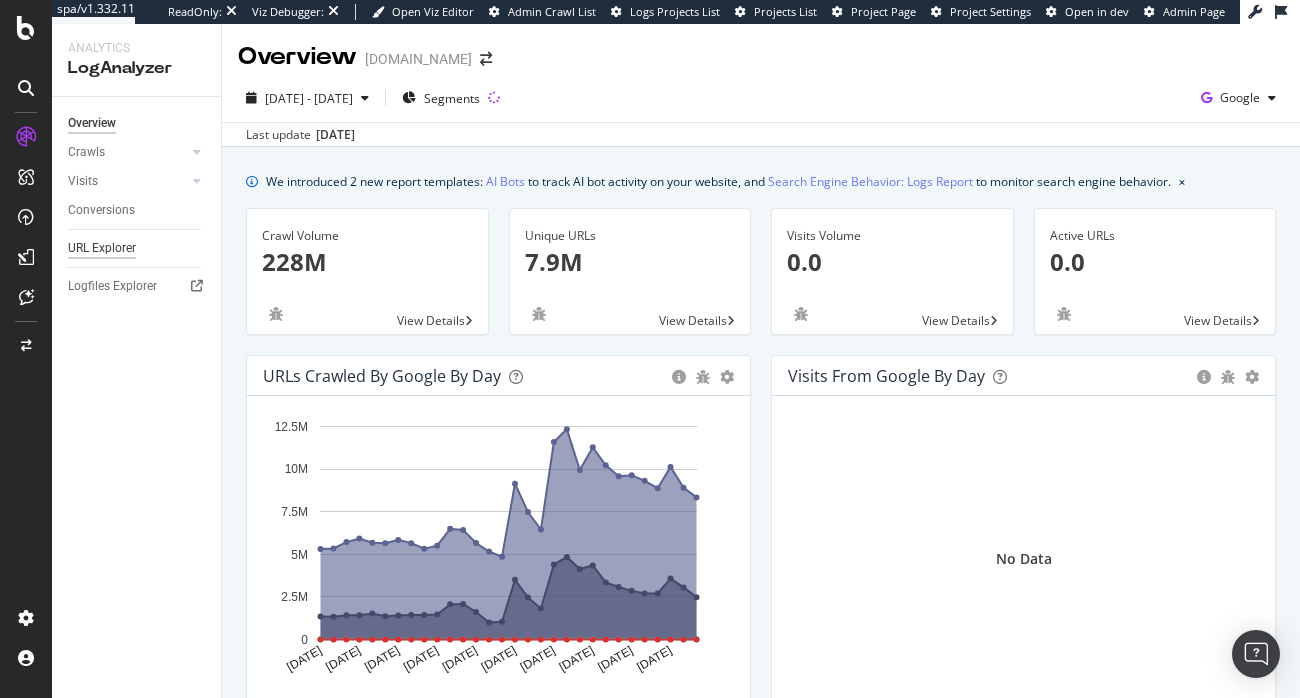 click on "URL Explorer" at bounding box center (102, 248) 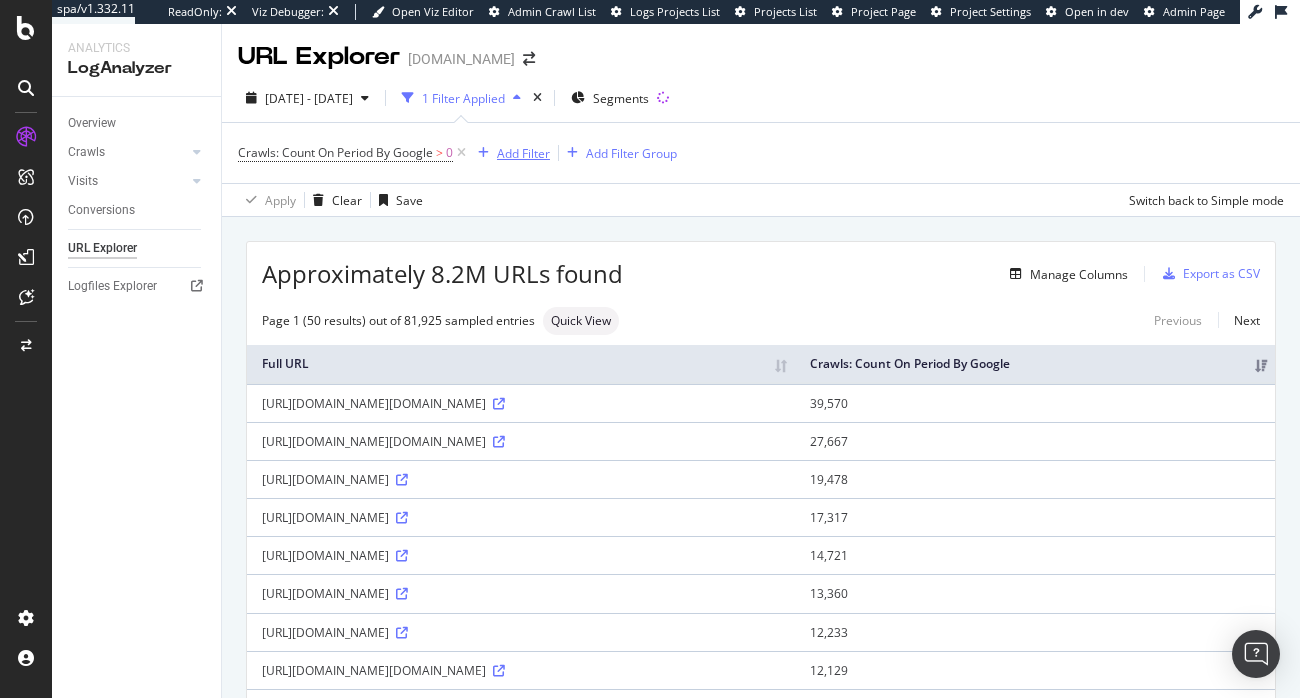 click on "Add Filter" at bounding box center [523, 153] 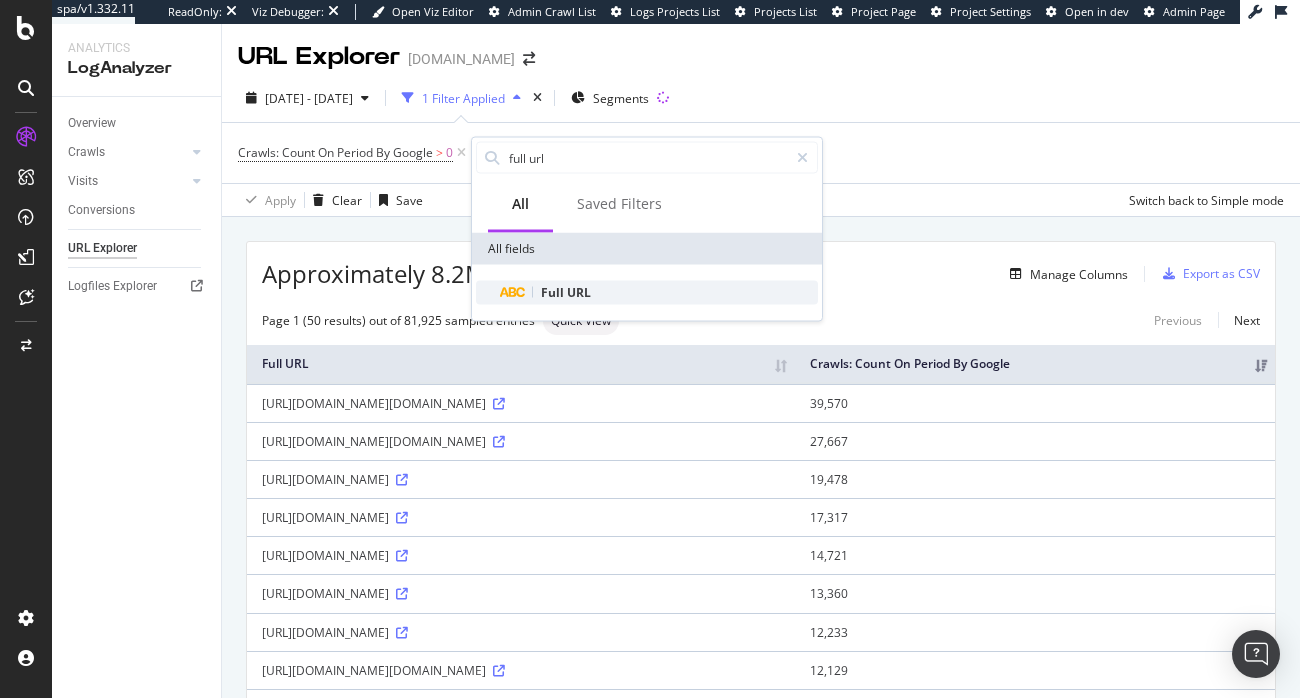 type on "full url" 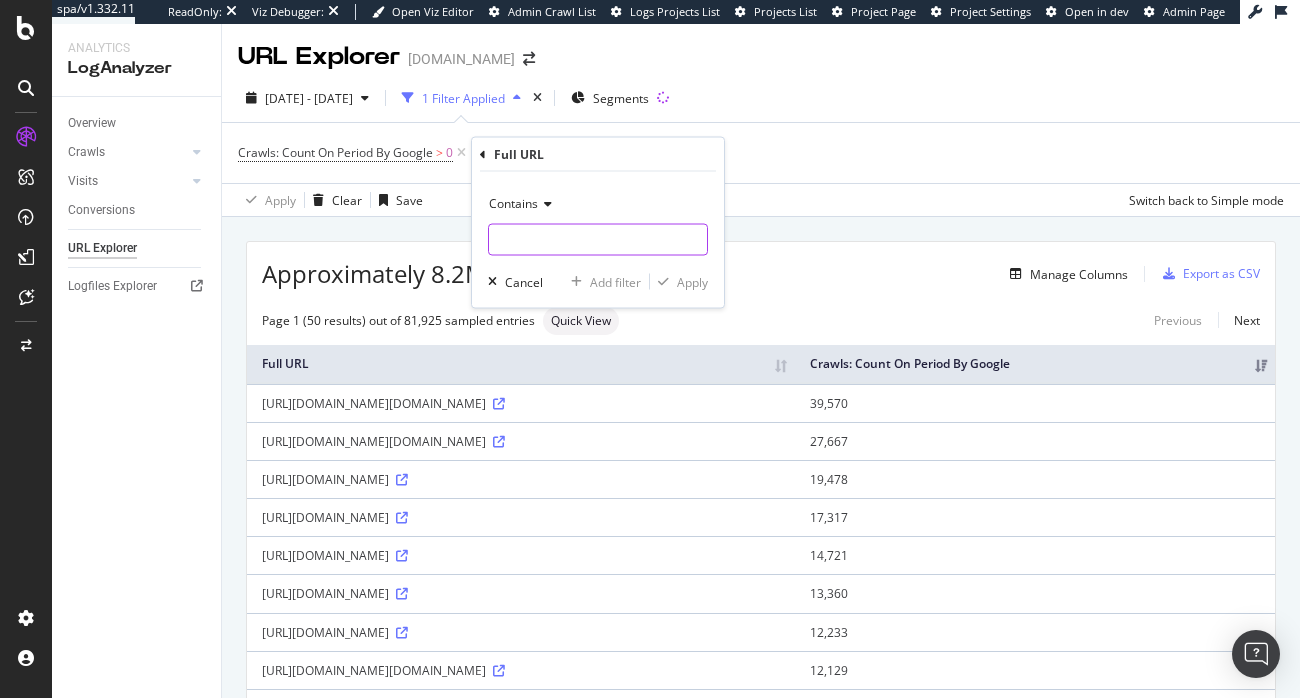 click at bounding box center (598, 240) 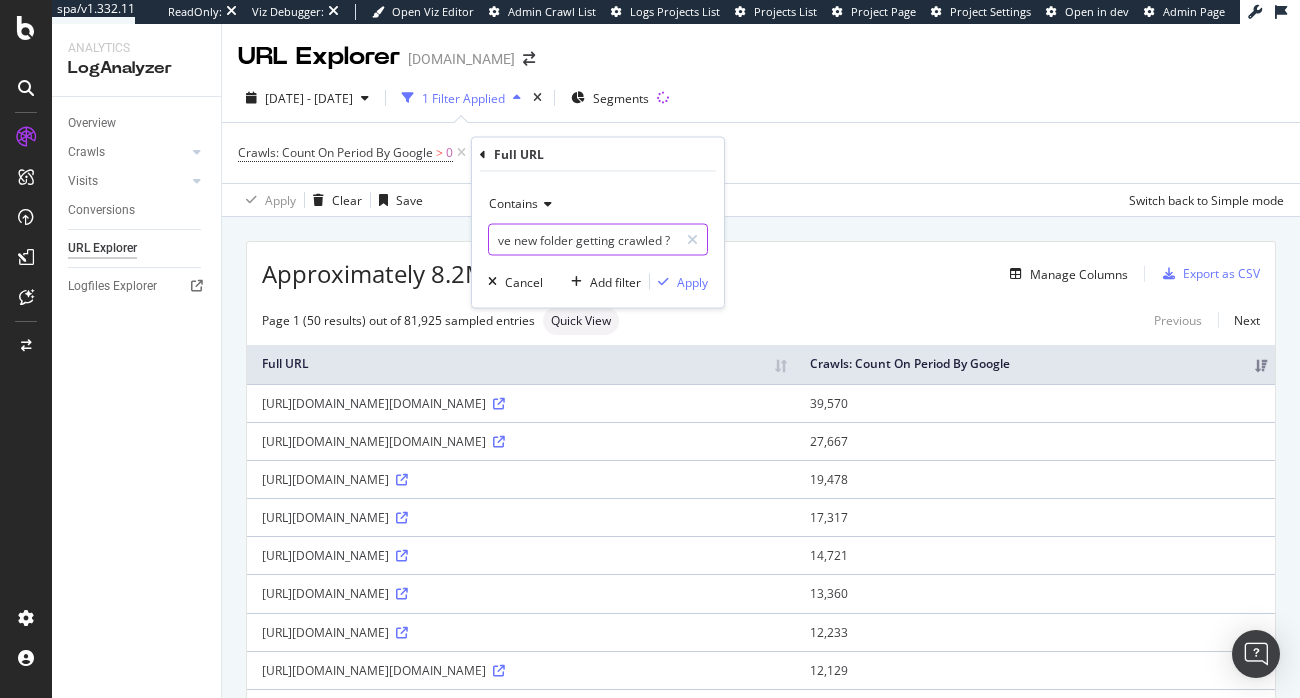 scroll, scrollTop: 0, scrollLeft: 0, axis: both 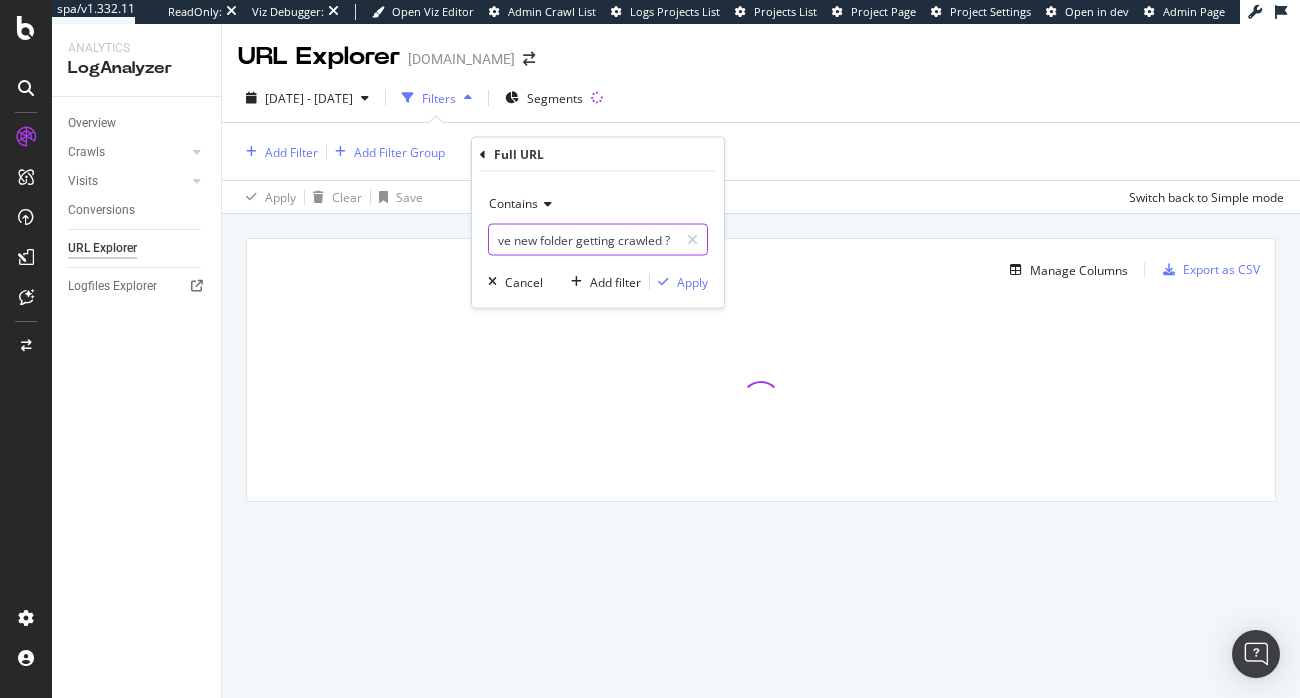 drag, startPoint x: 576, startPoint y: 238, endPoint x: 728, endPoint y: 244, distance: 152.11838 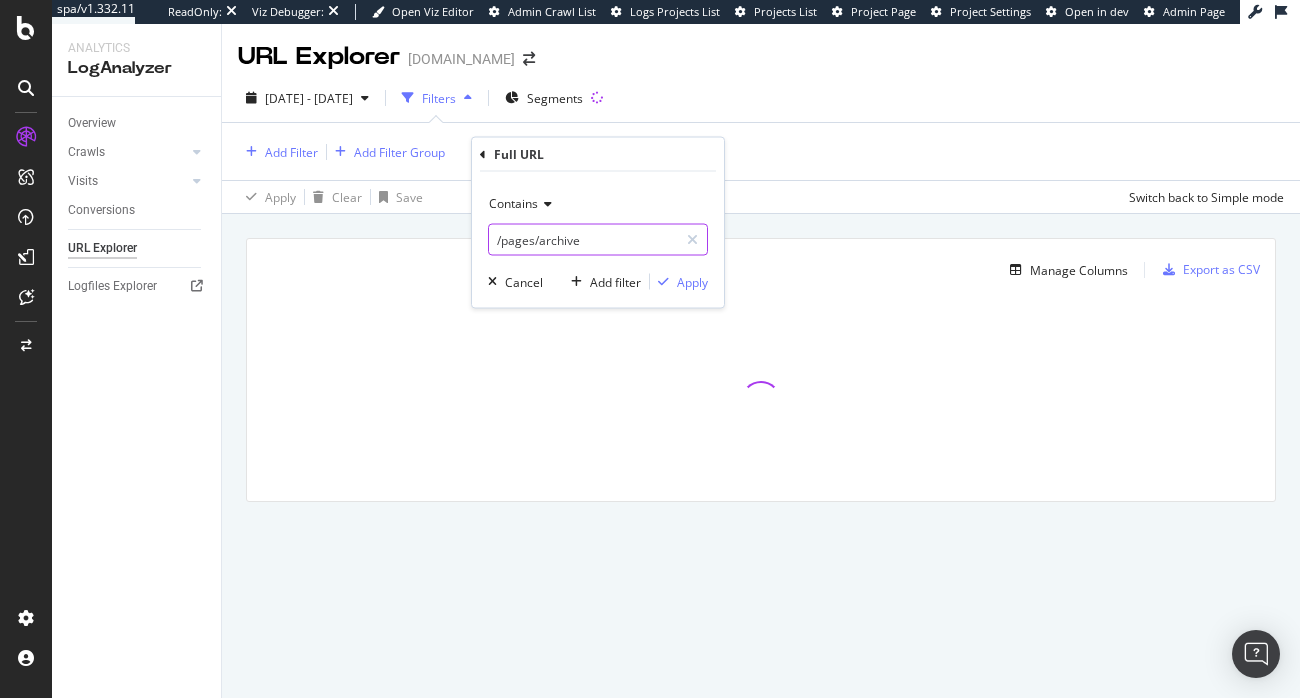 scroll, scrollTop: 0, scrollLeft: 0, axis: both 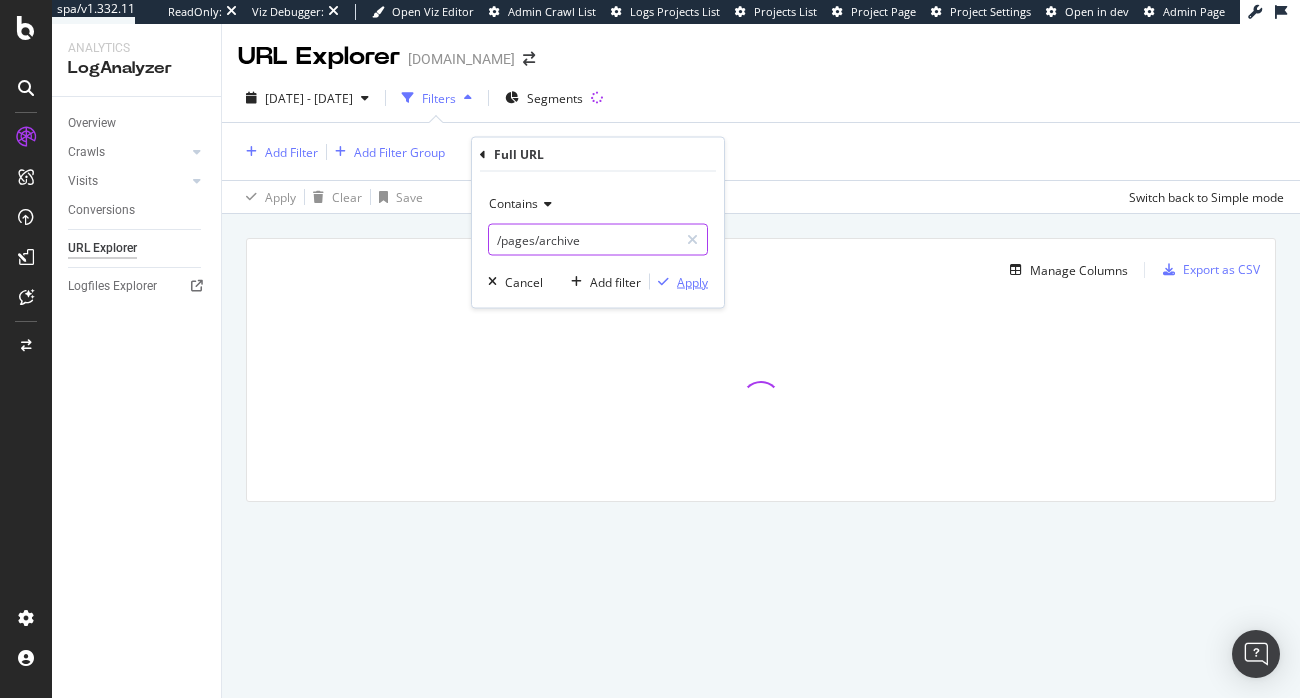 type on "/pages/archive" 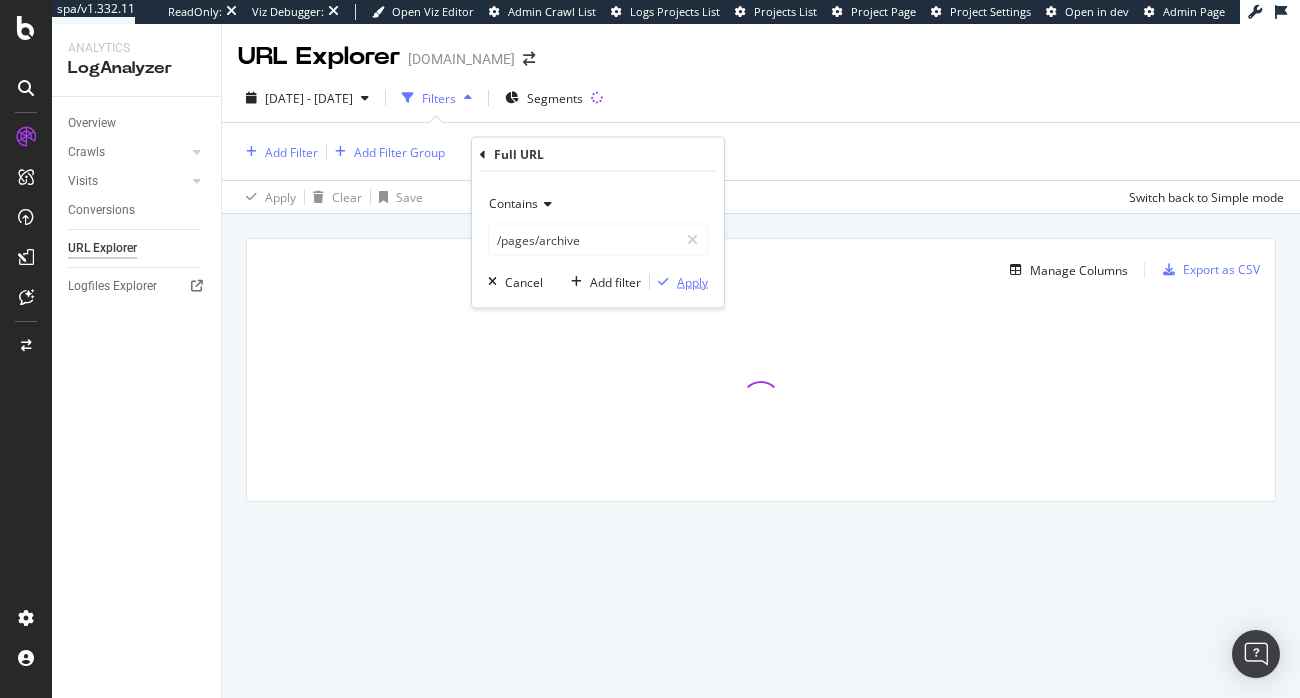 click on "Apply" at bounding box center [692, 281] 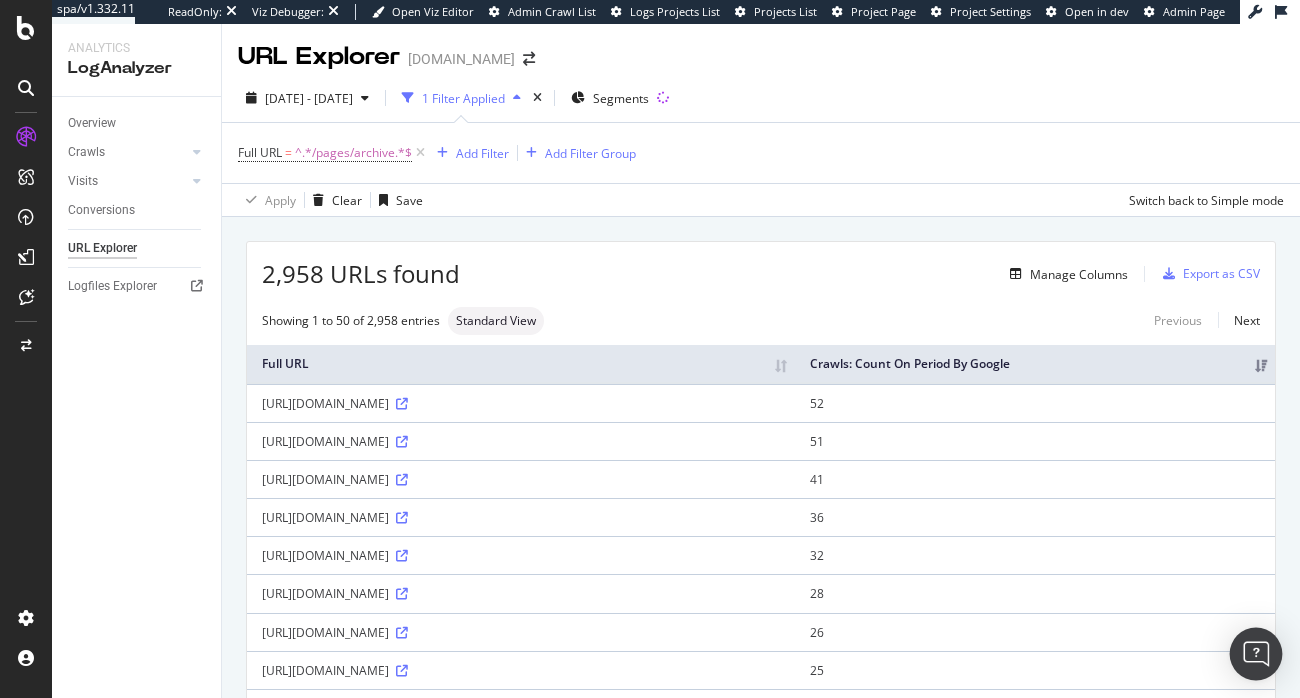 click at bounding box center [1256, 654] 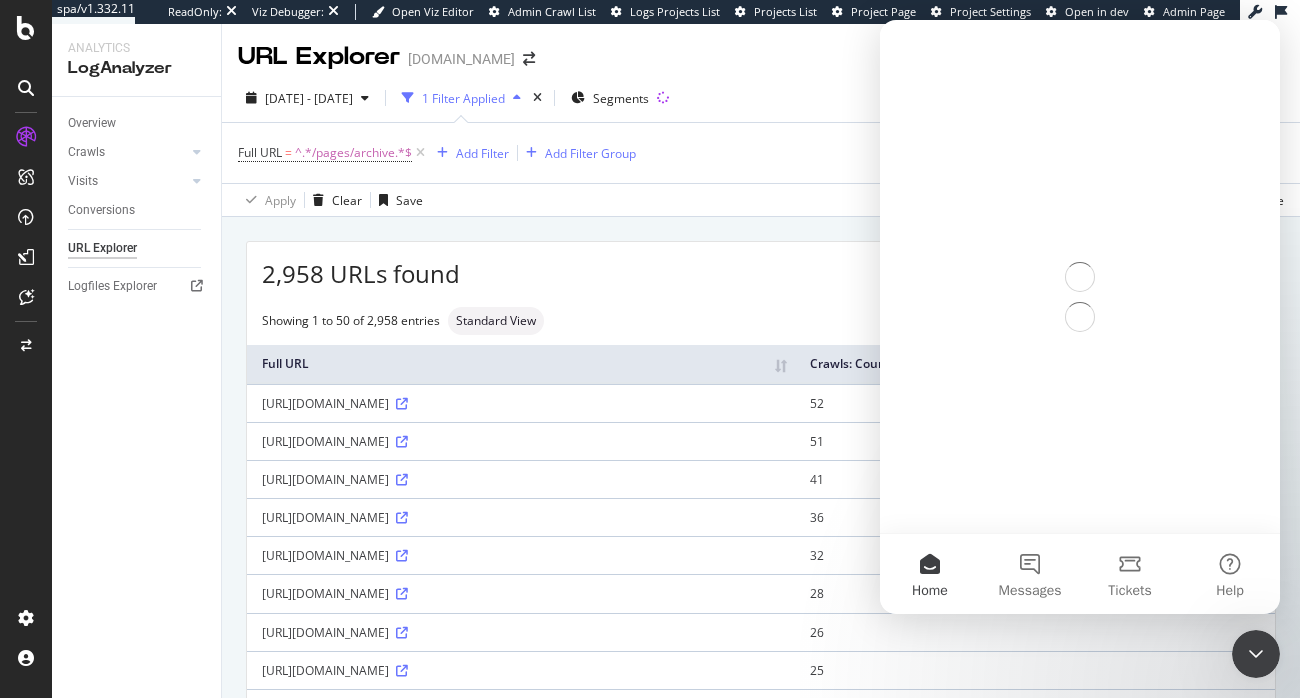 scroll, scrollTop: 0, scrollLeft: 0, axis: both 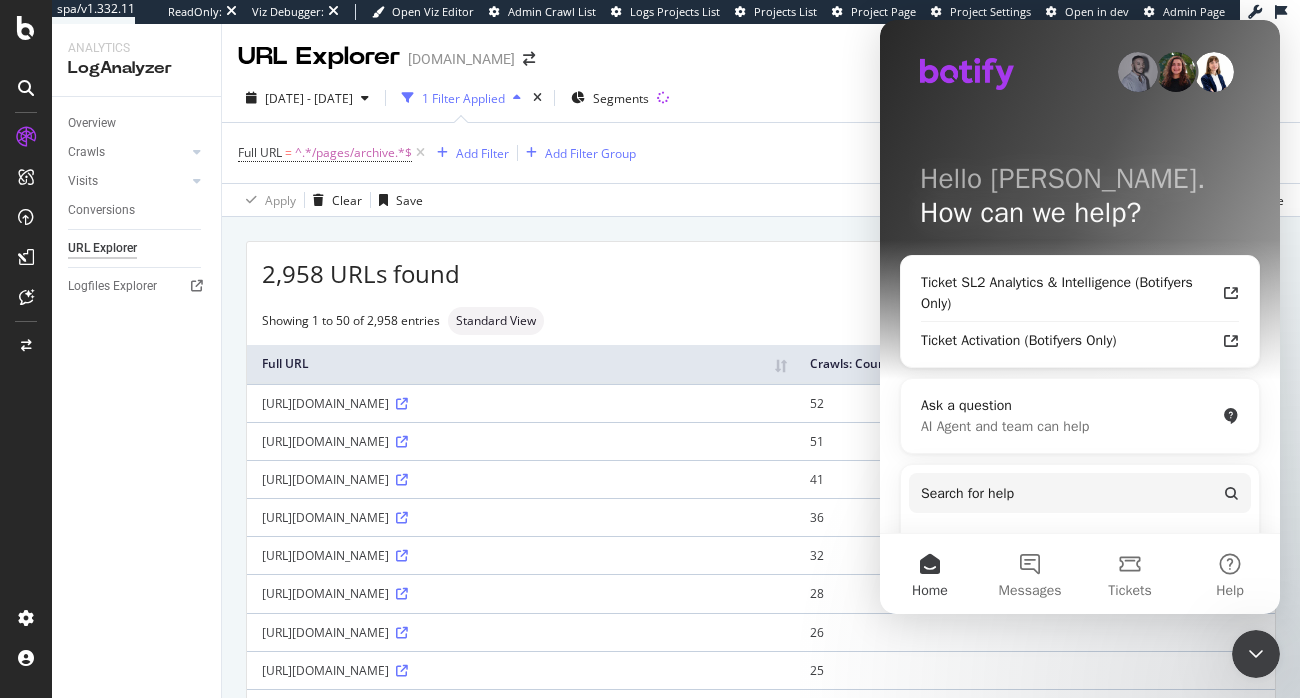 click on "2,958 URLs found Manage Columns Export as CSV Showing 1 to 50 of 2,958 entries Standard View Previous Next Full URL Crawls: Count On Period By Google
[URL][DOMAIN_NAME]
52
[URL][DOMAIN_NAME]
51
[URL][DOMAIN_NAME]
41
[URL][DOMAIN_NAME]
36
[URL][DOMAIN_NAME]
32
[URL][DOMAIN_NAME]
28
[URL][DOMAIN_NAME]
26
[URL][DOMAIN_NAME]
25
[URL][DOMAIN_NAME]
24
[URL][DOMAIN_NAME]
24
[URL][DOMAIN_NAME]
24
24
24" at bounding box center (761, 1280) 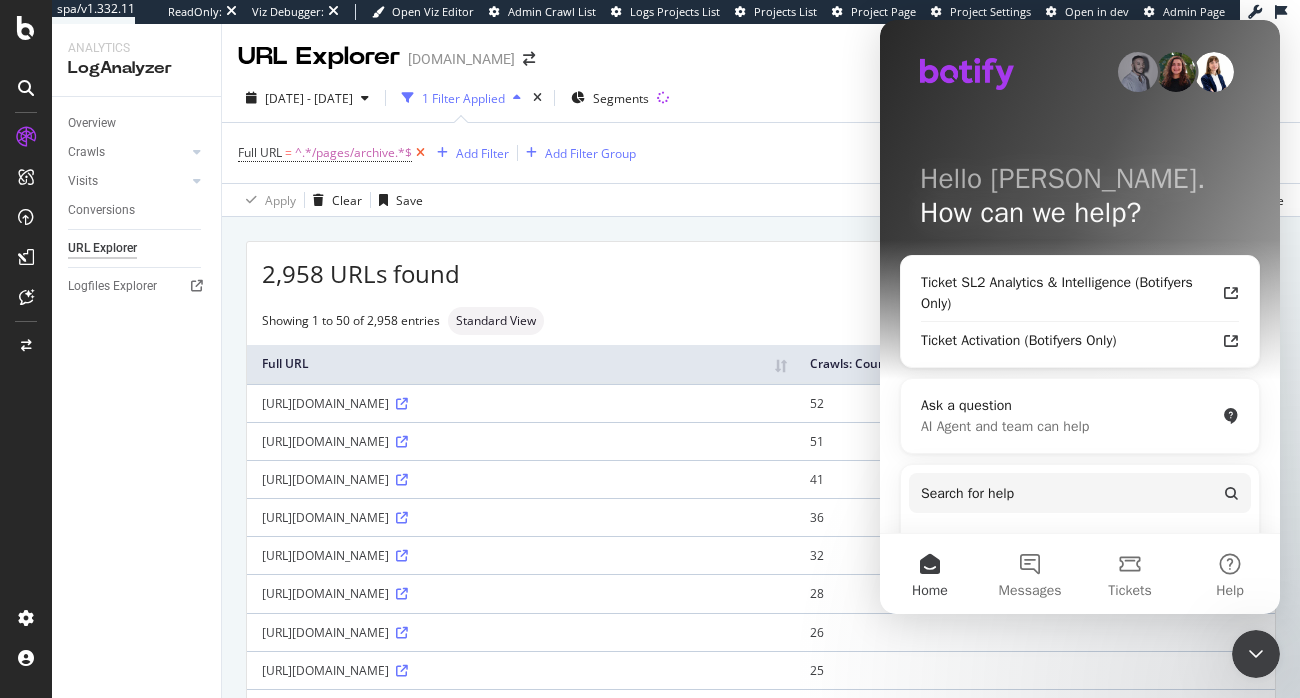 click at bounding box center [420, 153] 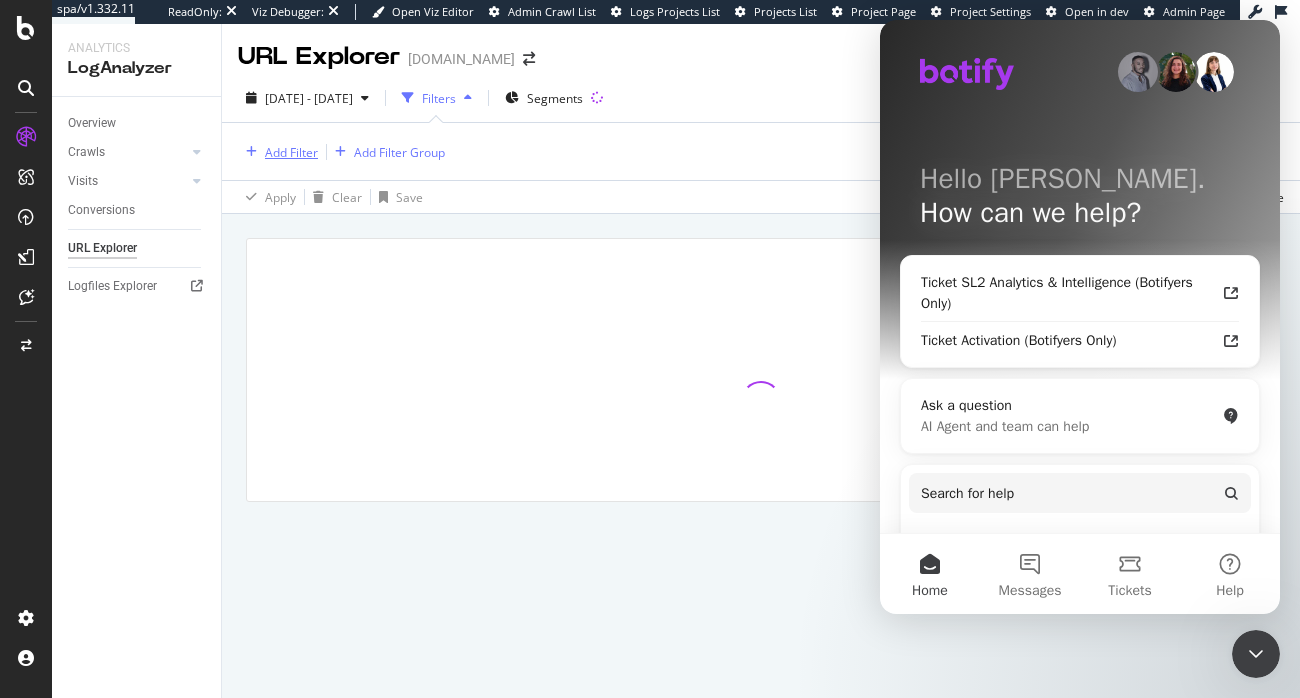 click on "Add Filter" at bounding box center (291, 152) 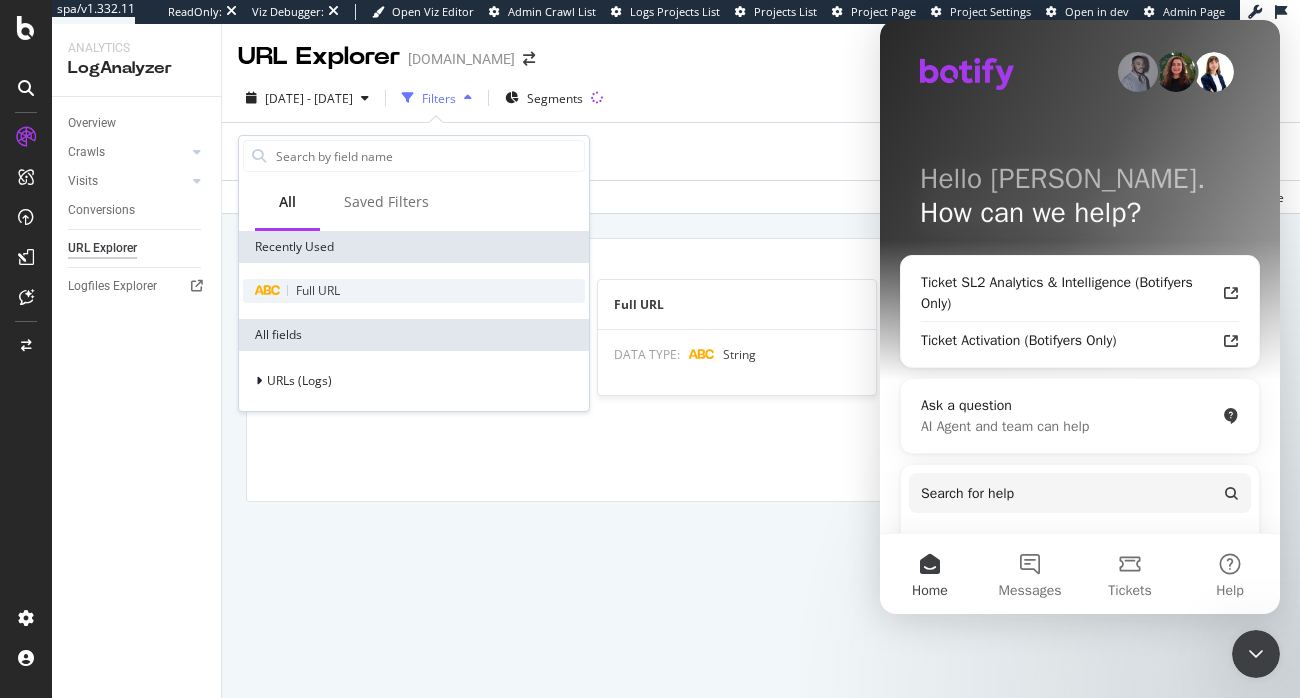 click on "Full URL" at bounding box center [414, 291] 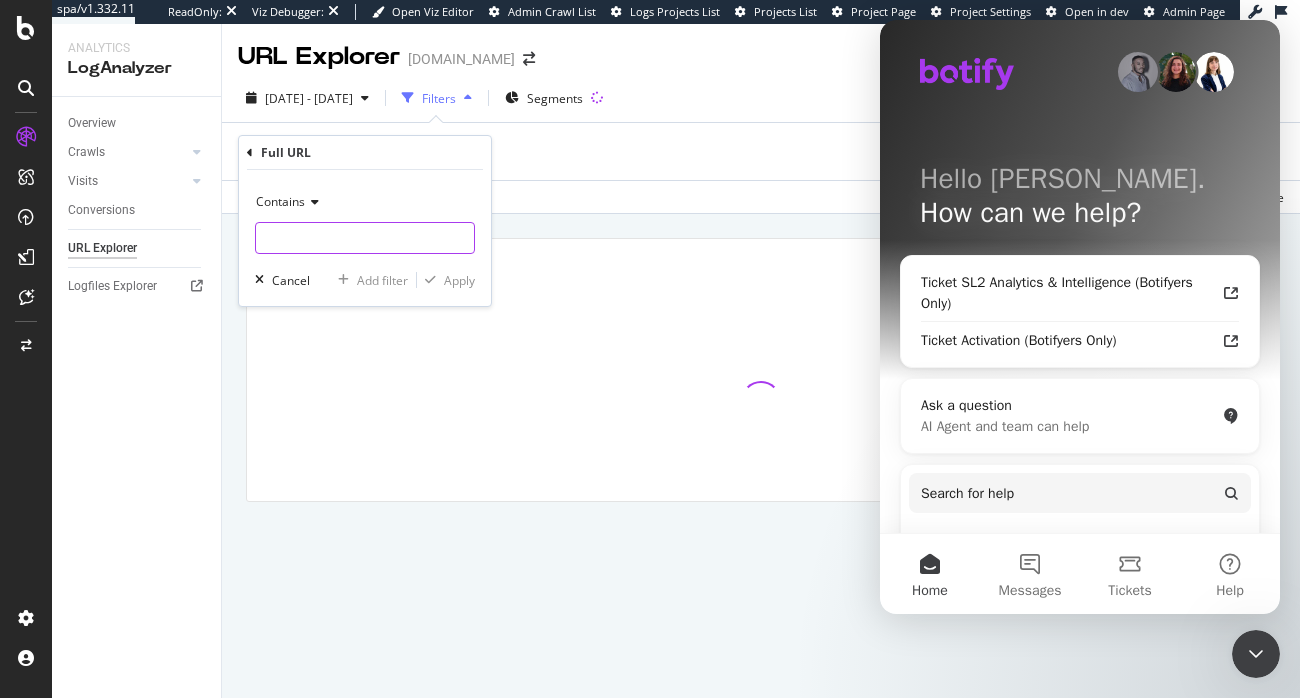 click at bounding box center [365, 238] 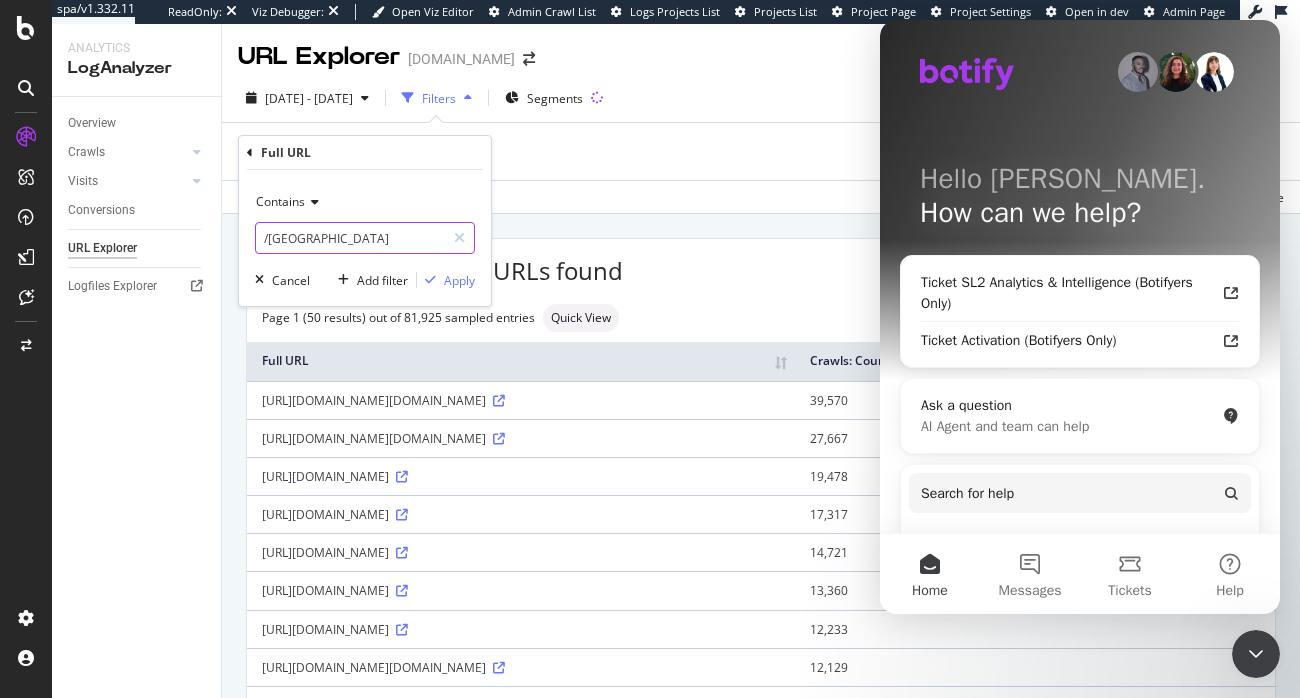 type on "/[GEOGRAPHIC_DATA]" 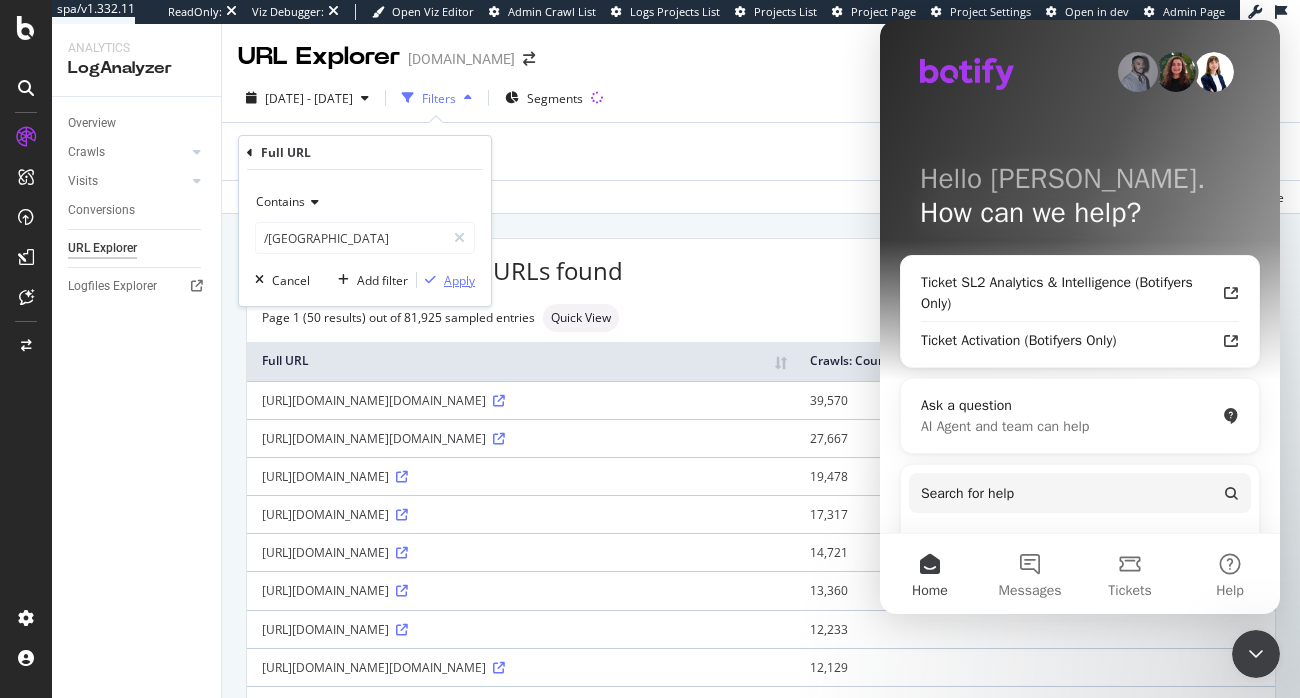 click on "Apply" at bounding box center [459, 280] 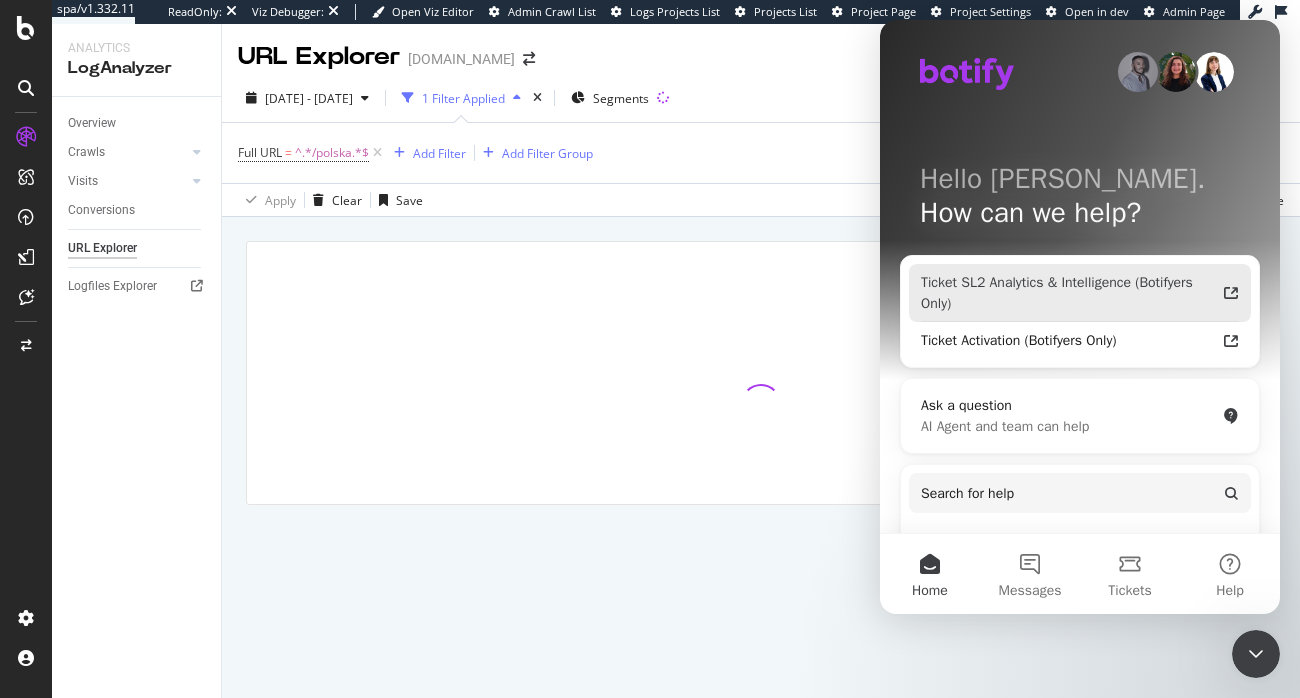 click on "Ticket SL2 Analytics & Intelligence (Botifyers Only)" at bounding box center (1068, 293) 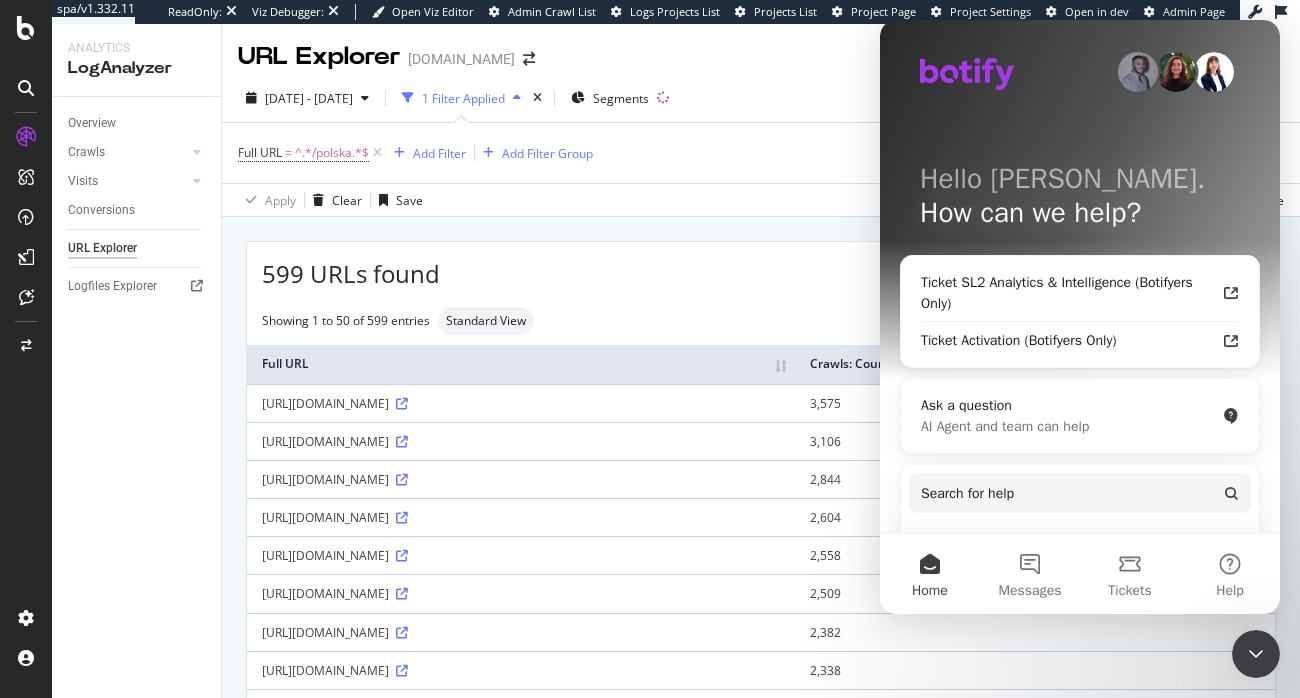 click on "Apply Clear Save Switch back to Simple mode" at bounding box center (761, 199) 